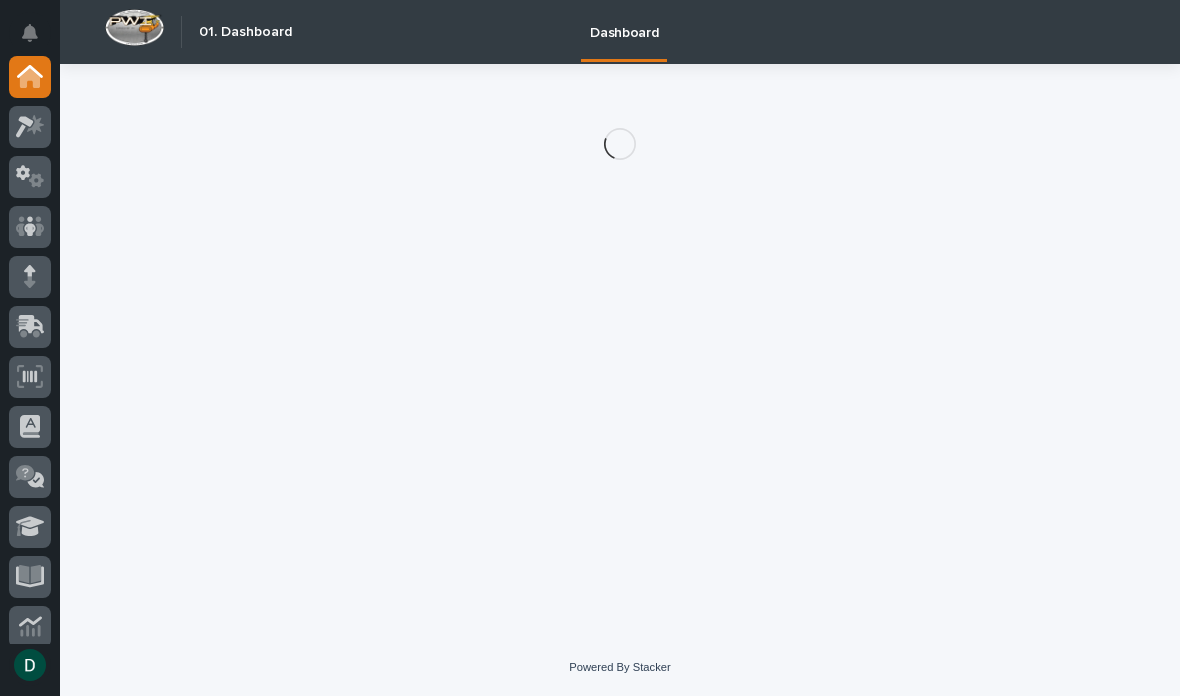 scroll, scrollTop: 0, scrollLeft: 0, axis: both 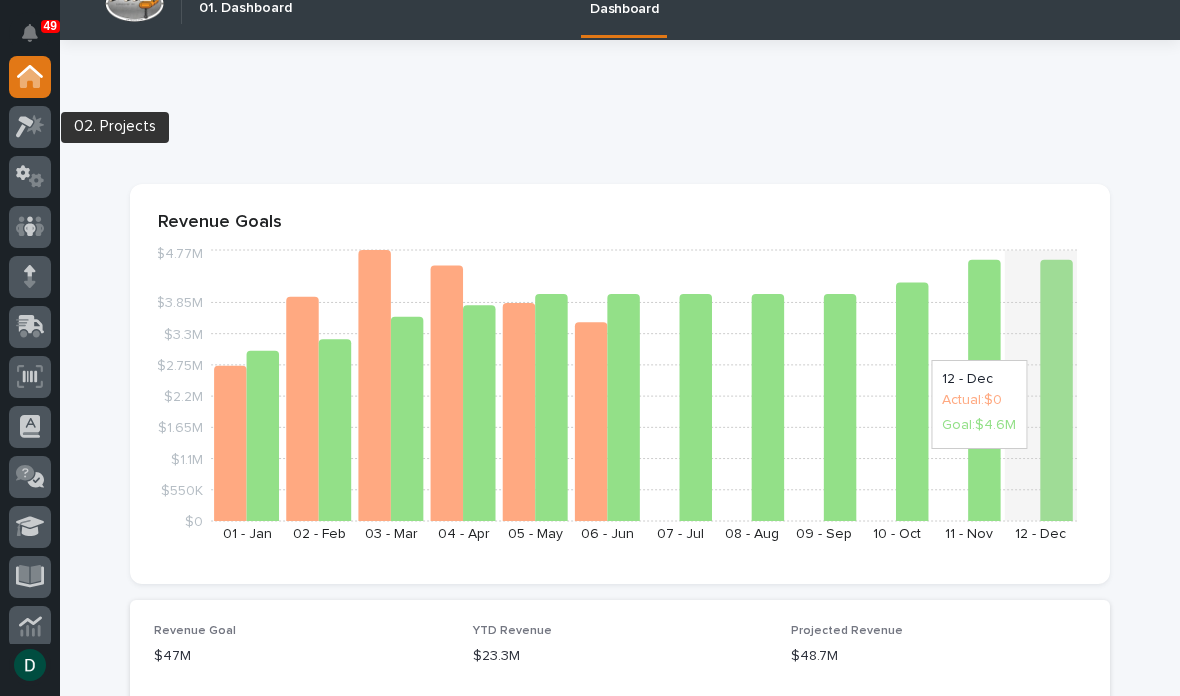 click at bounding box center [30, 127] 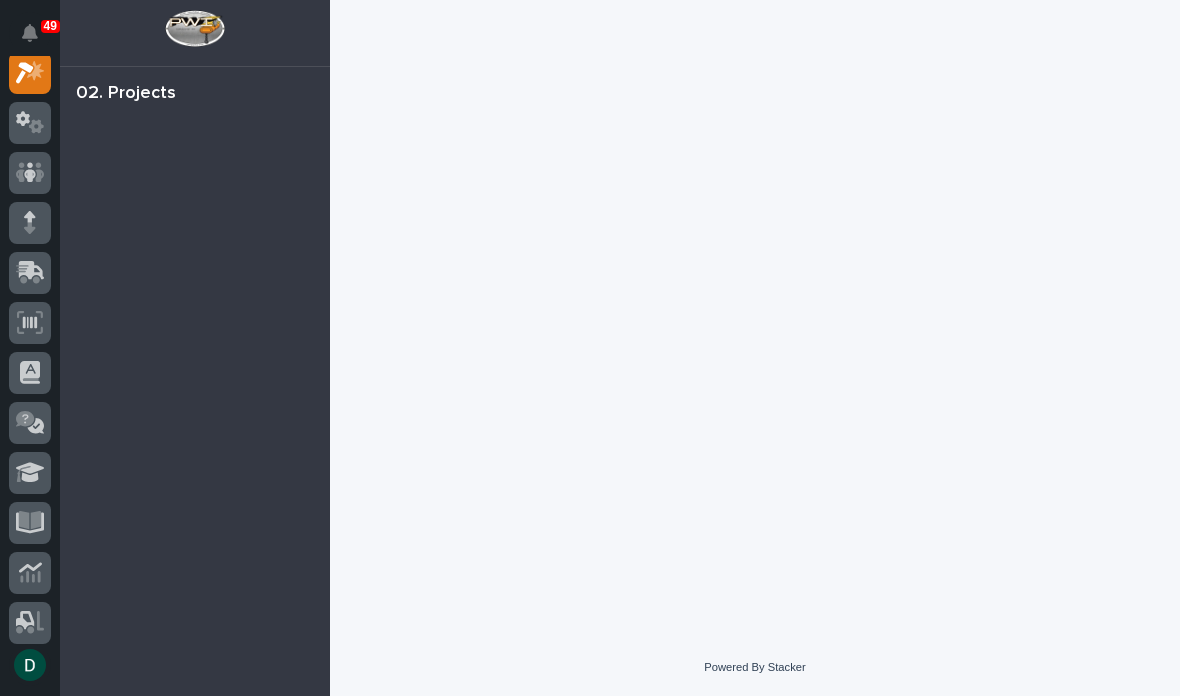 scroll, scrollTop: 50, scrollLeft: 0, axis: vertical 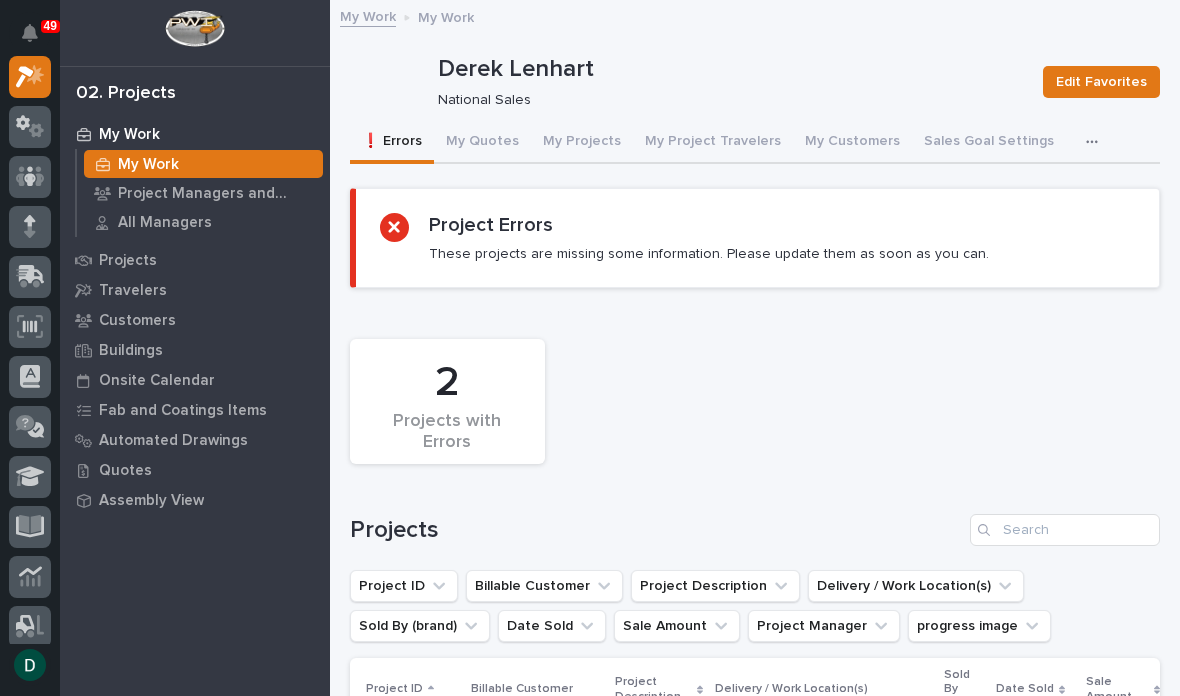 click on "My Projects" at bounding box center (582, 143) 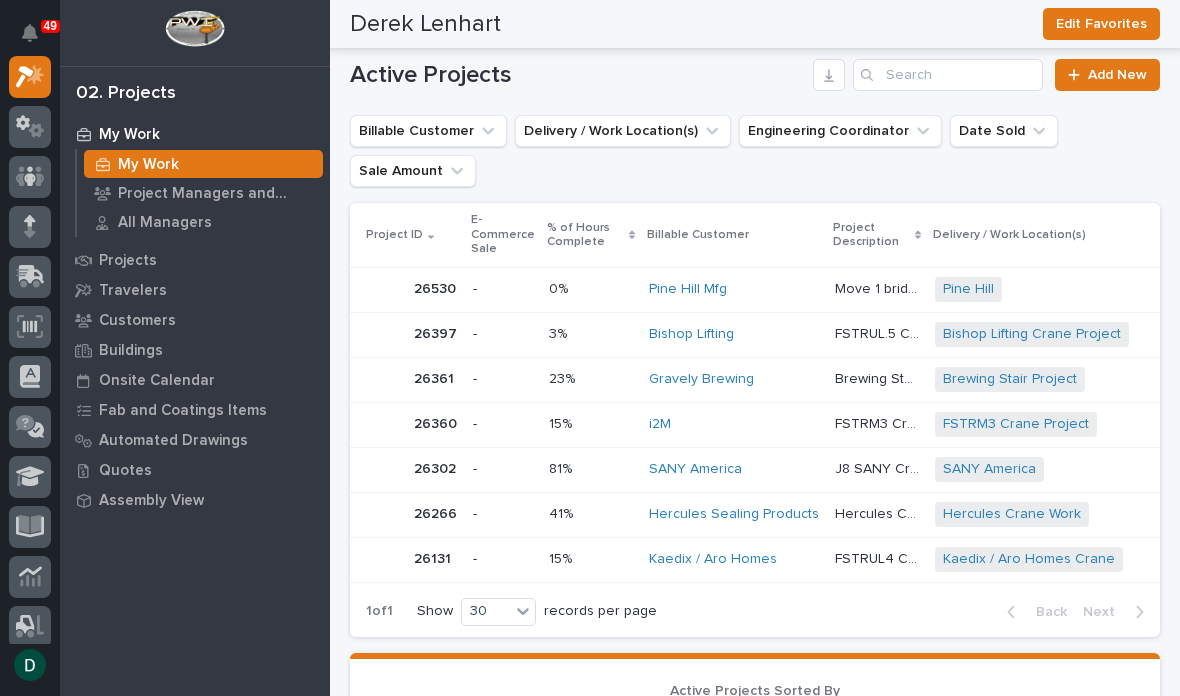 scroll, scrollTop: 627, scrollLeft: 0, axis: vertical 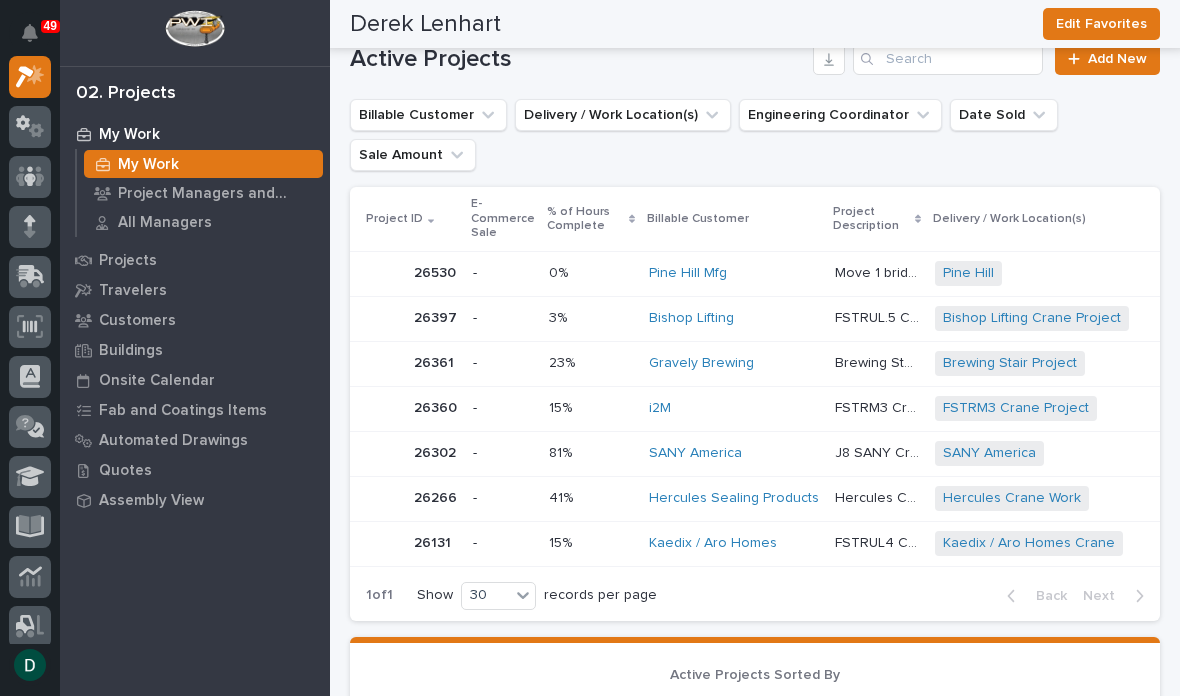 click on "-" at bounding box center (503, 273) 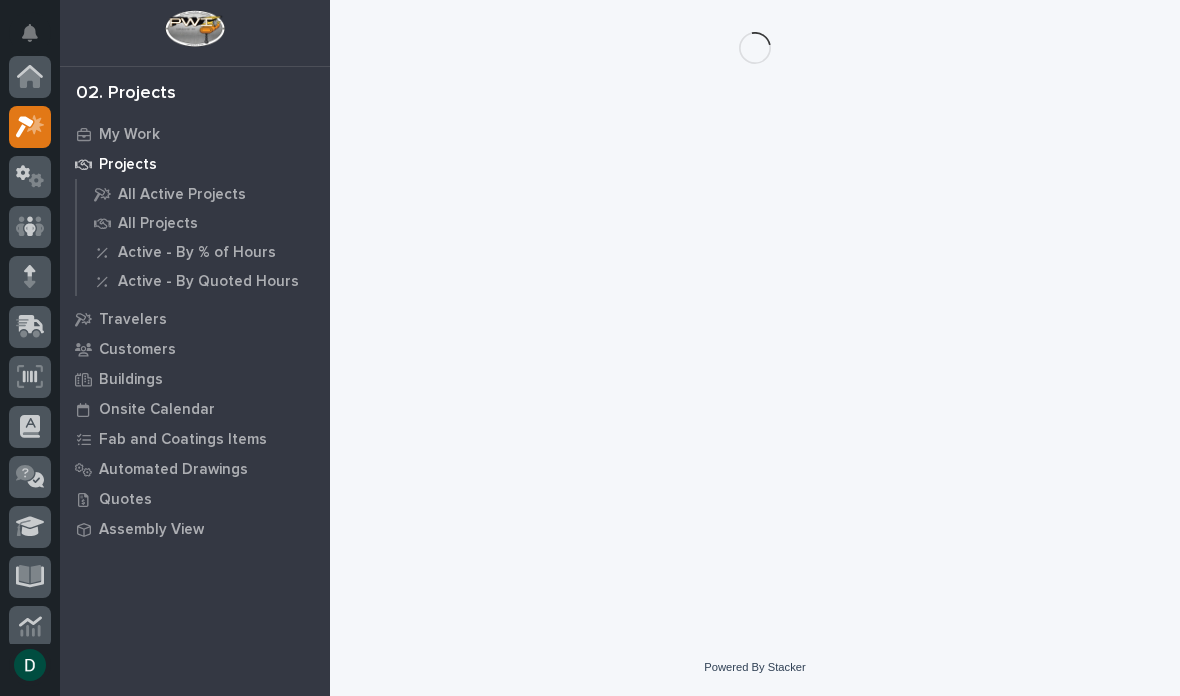 scroll, scrollTop: 0, scrollLeft: 0, axis: both 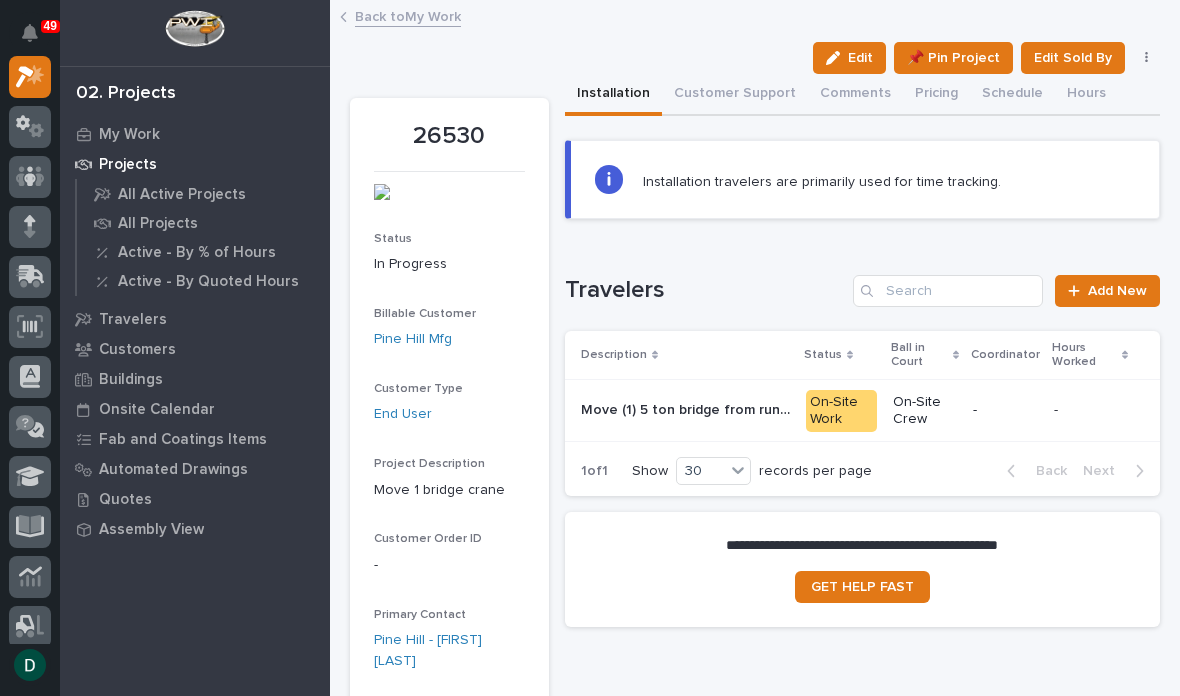 click on "Back to  My Work" at bounding box center [408, 15] 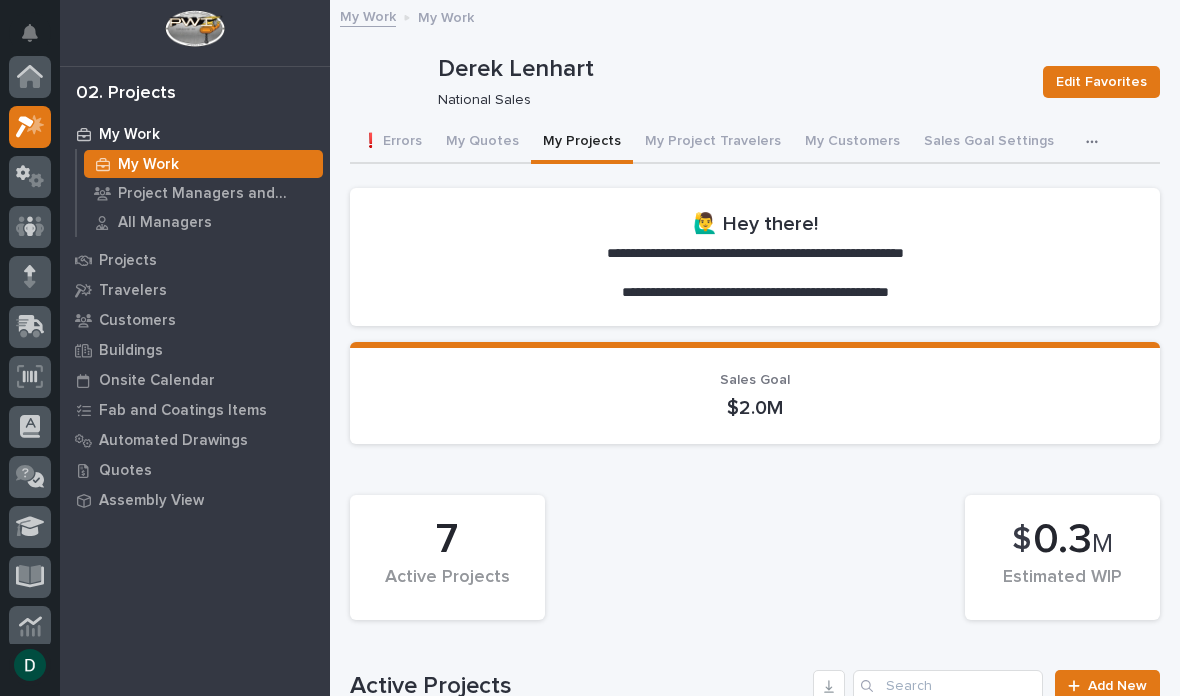 scroll, scrollTop: 54, scrollLeft: 0, axis: vertical 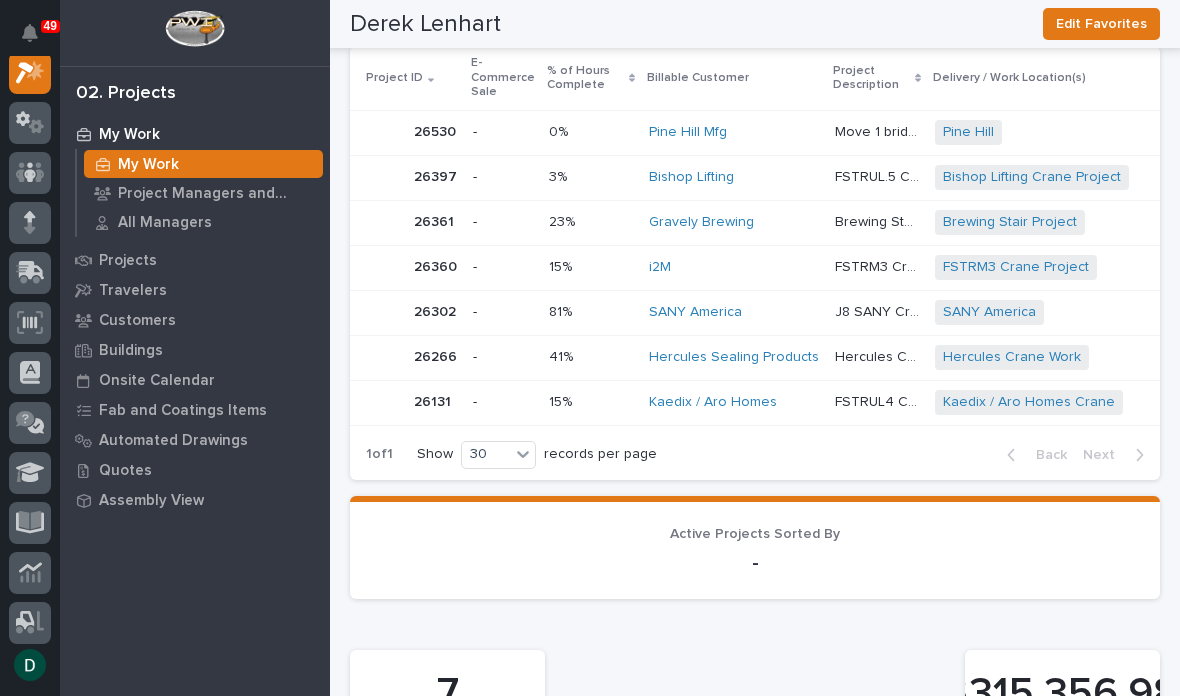 click on "-" at bounding box center [503, 132] 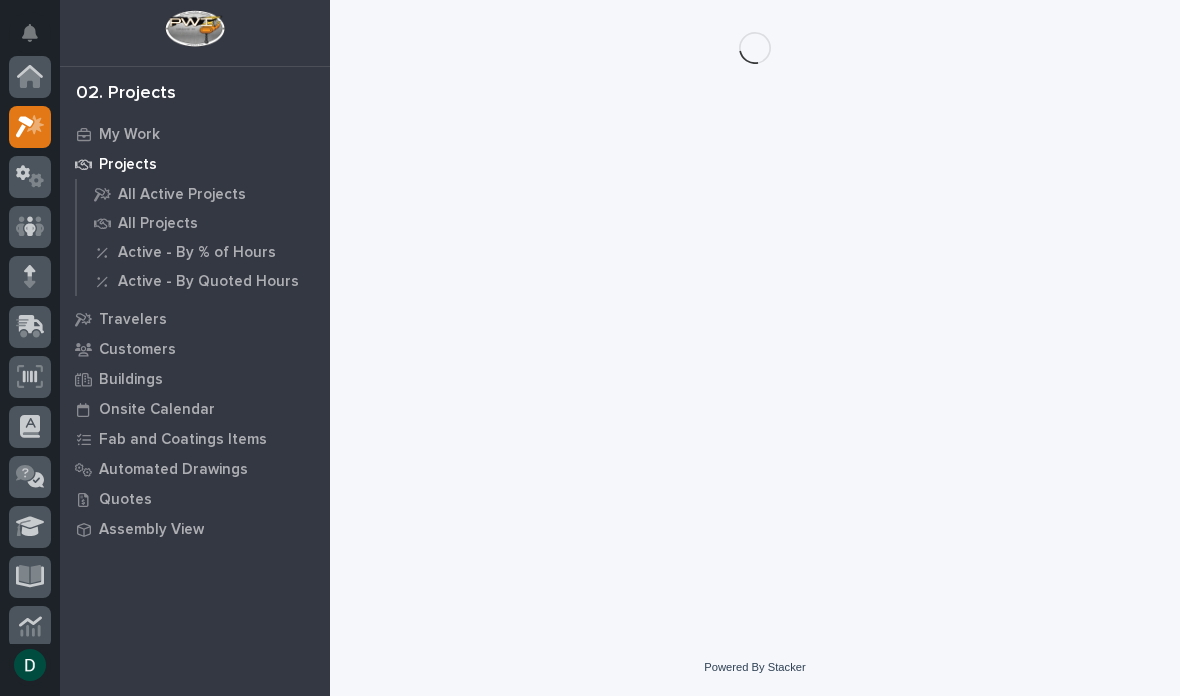 scroll, scrollTop: 0, scrollLeft: 0, axis: both 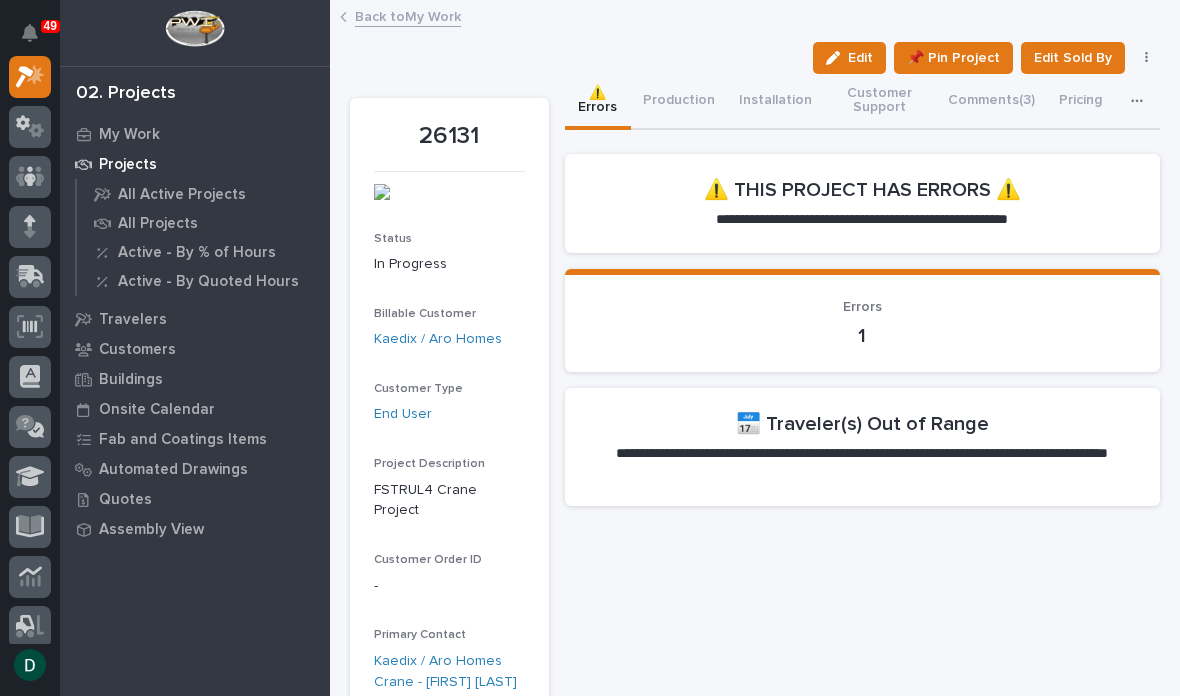click on "Production" at bounding box center (679, 102) 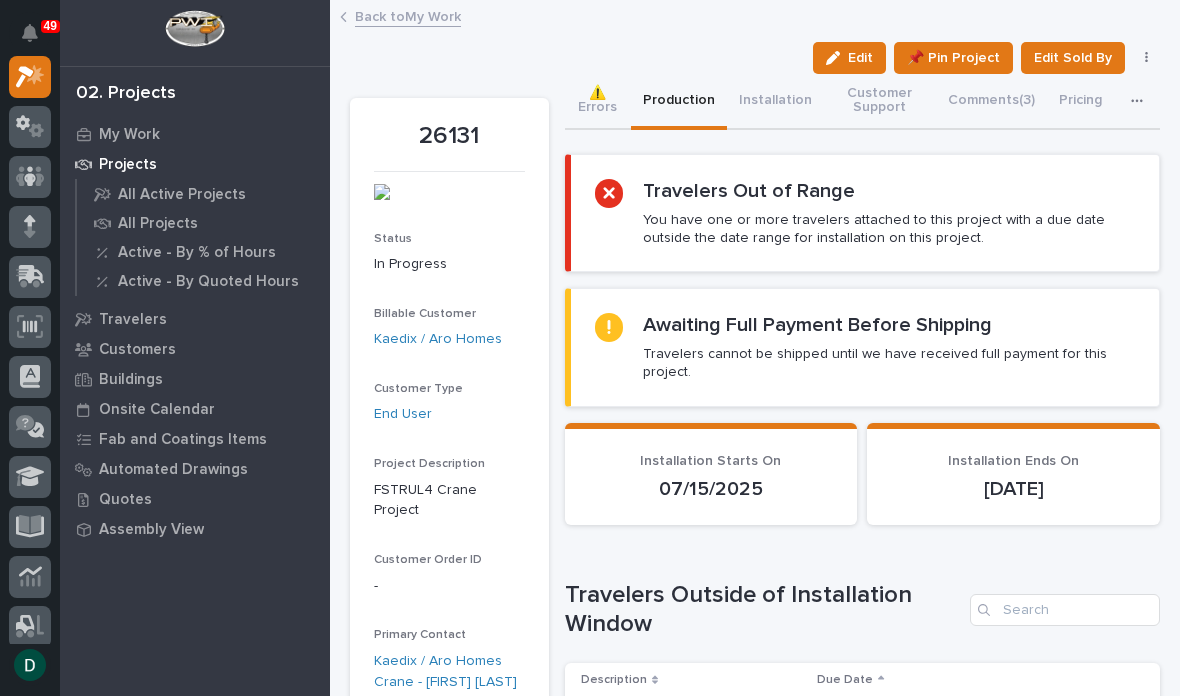 click on "⚠️ Errors" at bounding box center [598, 102] 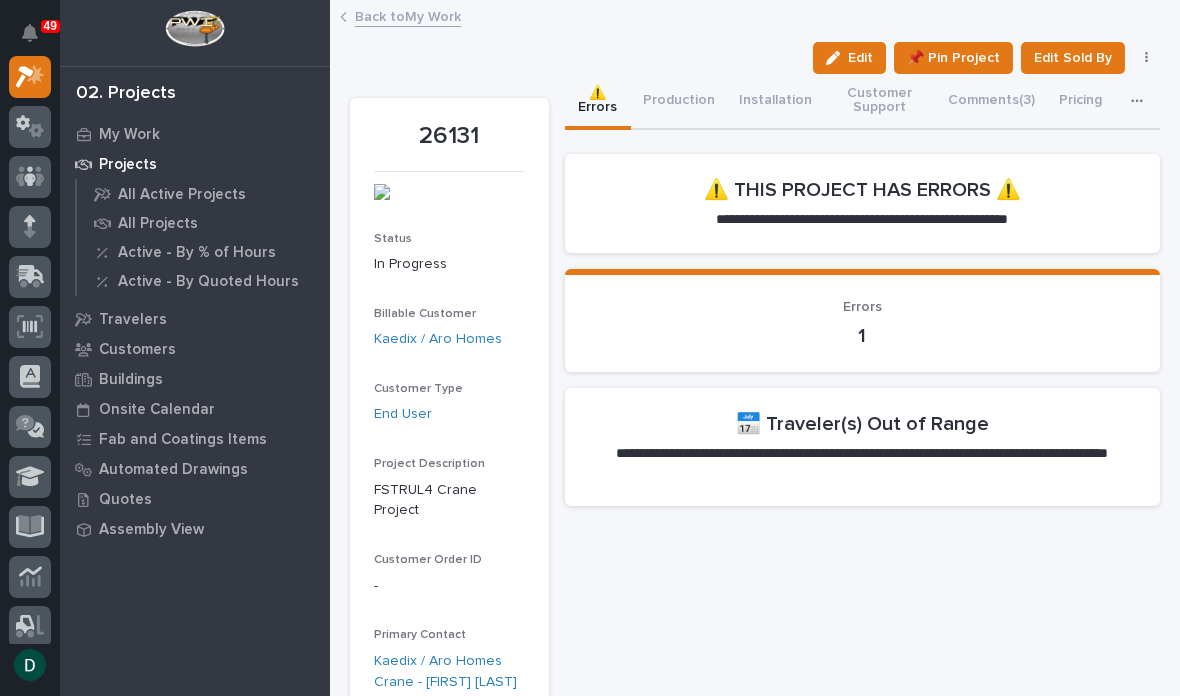 click on "Production" at bounding box center (679, 102) 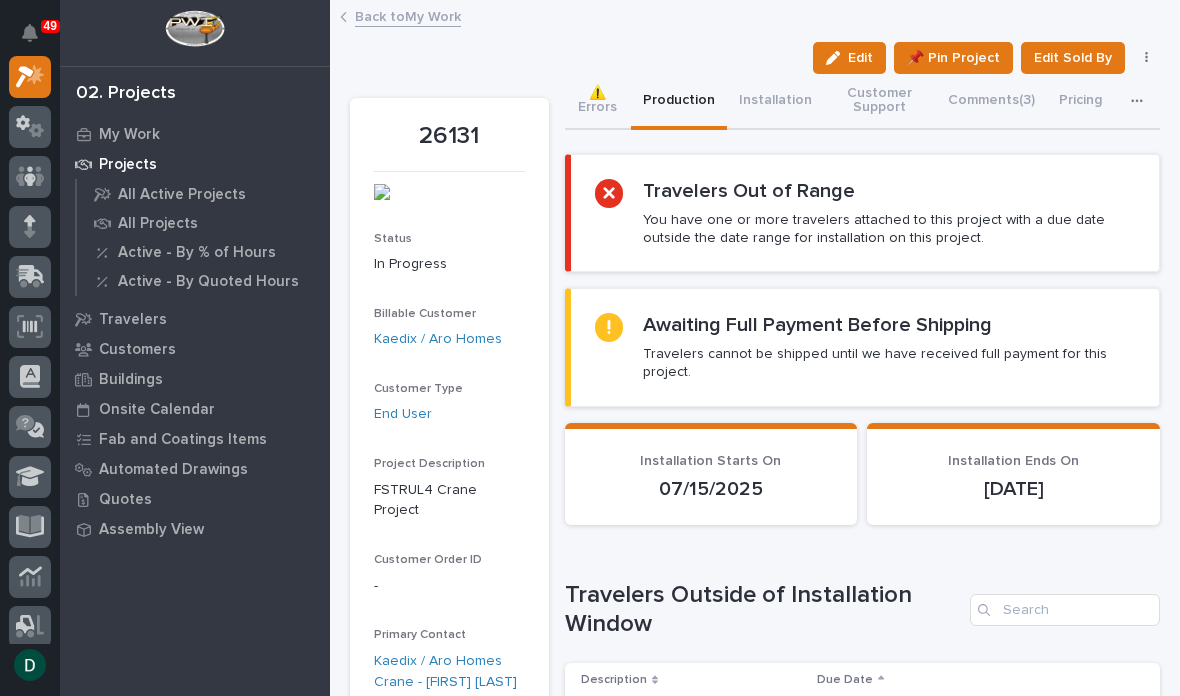 click on "Installation" at bounding box center [775, 102] 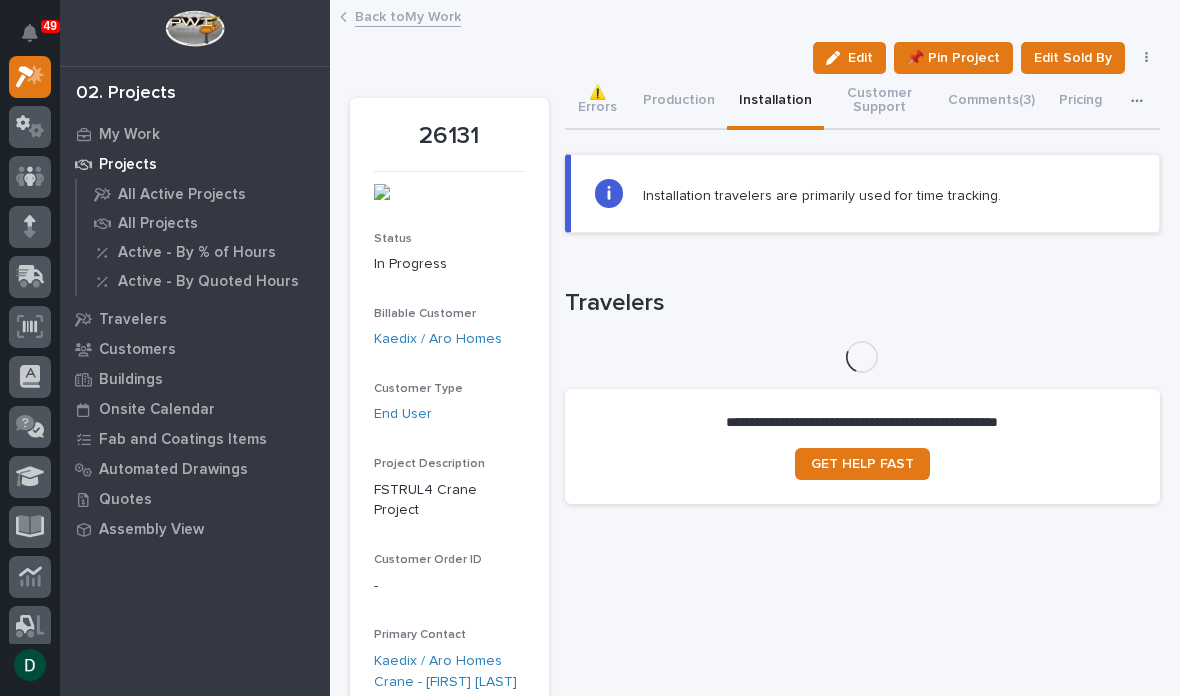 click on "Production" at bounding box center (679, 102) 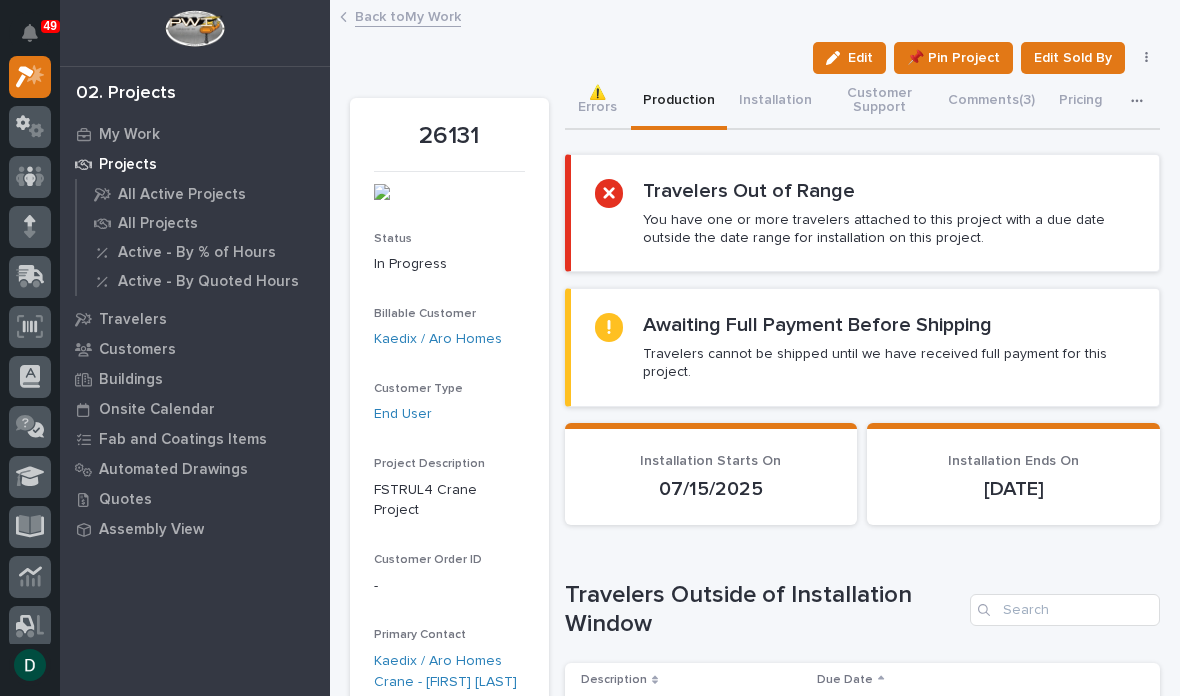 click on "⚠️ Errors" at bounding box center (598, 102) 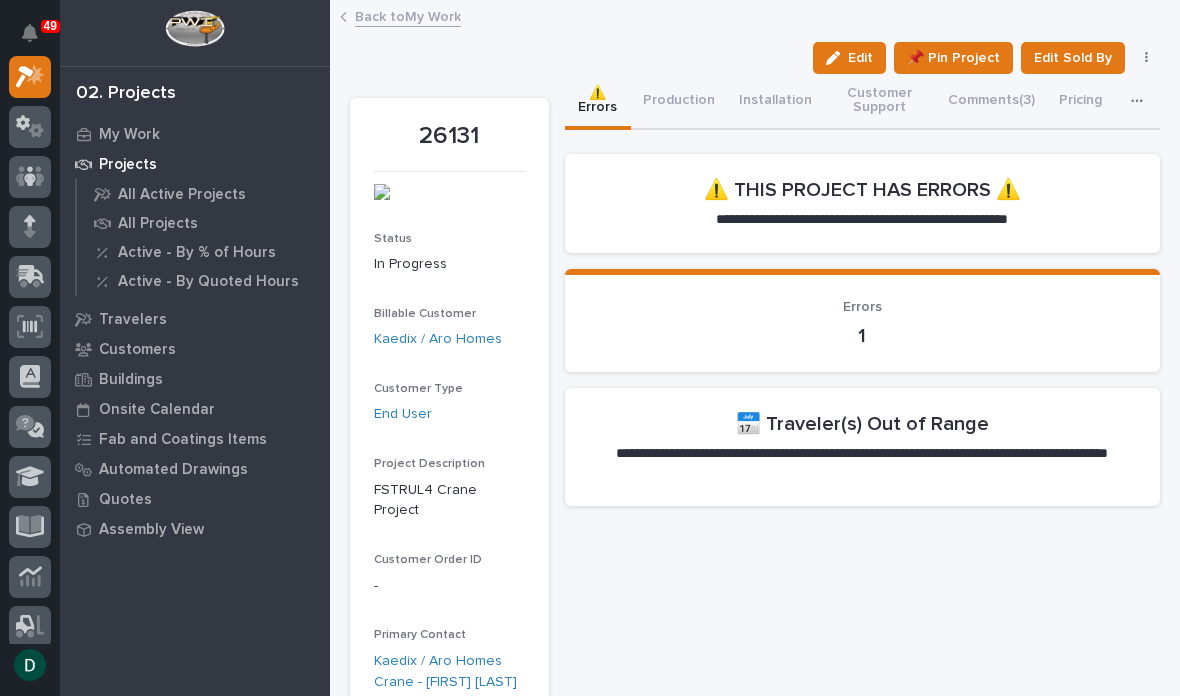 scroll, scrollTop: 0, scrollLeft: 0, axis: both 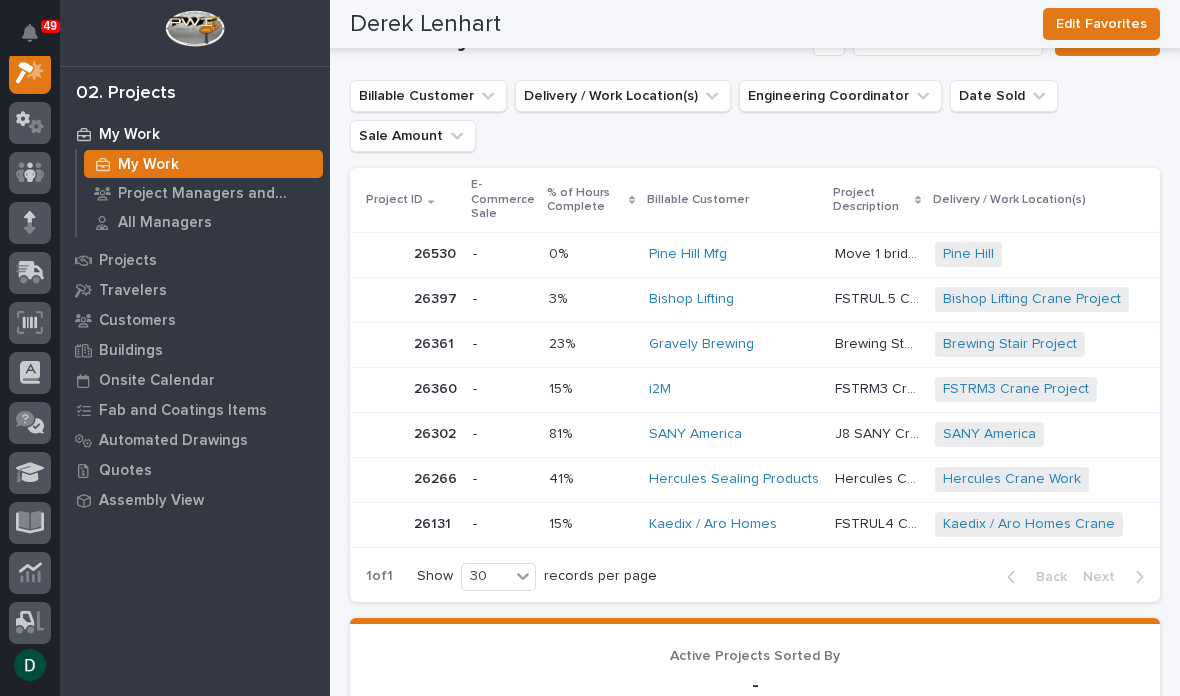 click on "-" at bounding box center [503, 254] 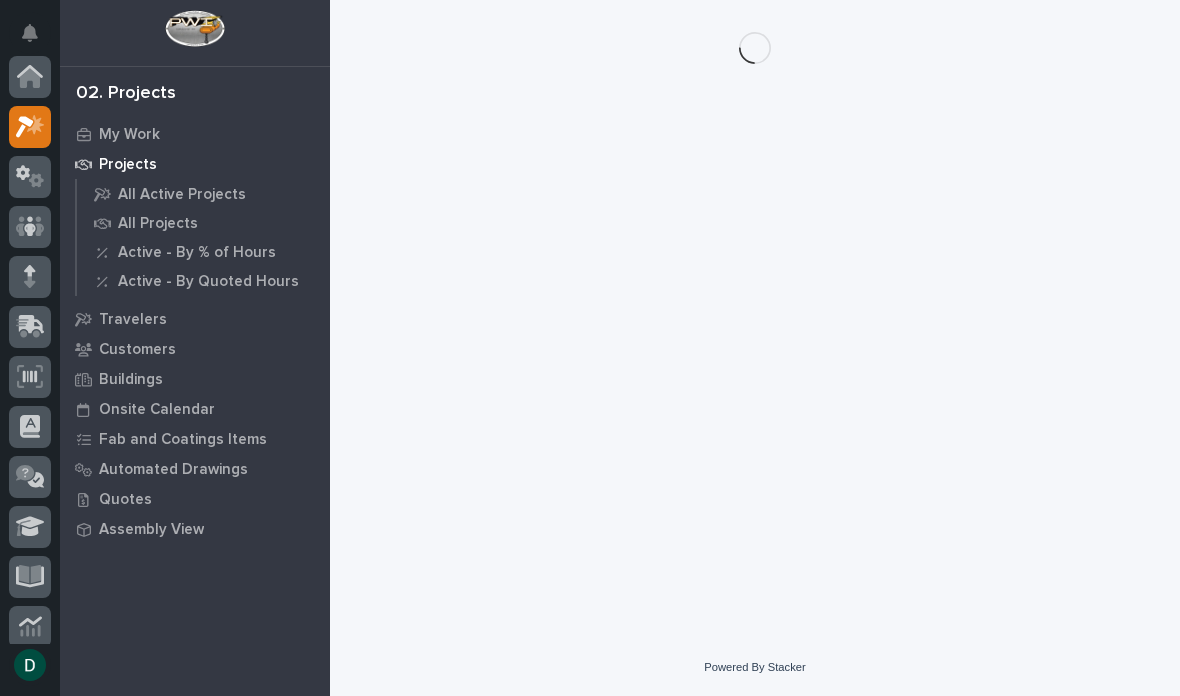 scroll, scrollTop: 0, scrollLeft: 0, axis: both 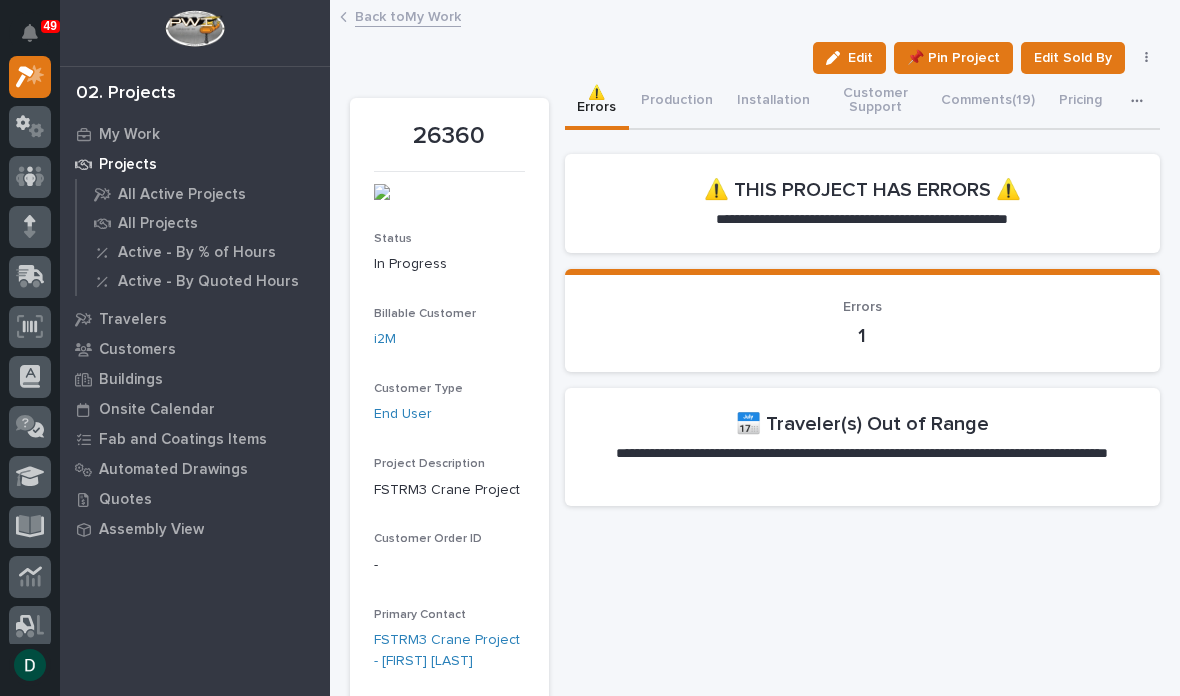 click on "Production" at bounding box center (677, 102) 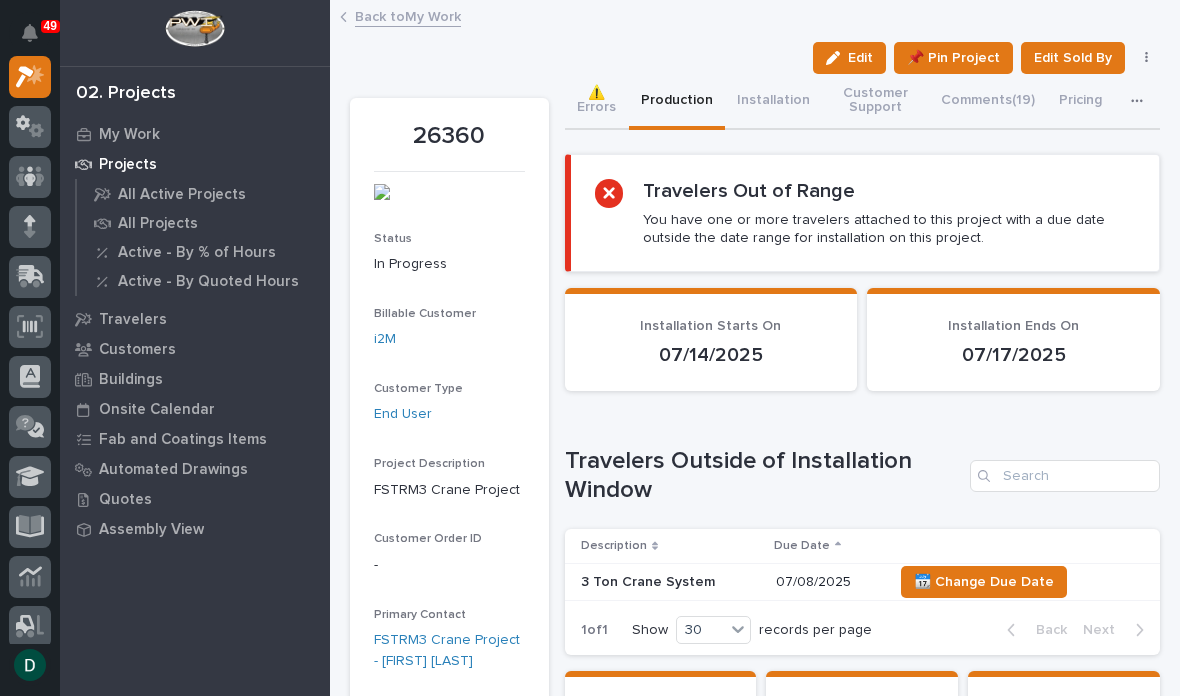 click on "Back to  My Work" at bounding box center (408, 15) 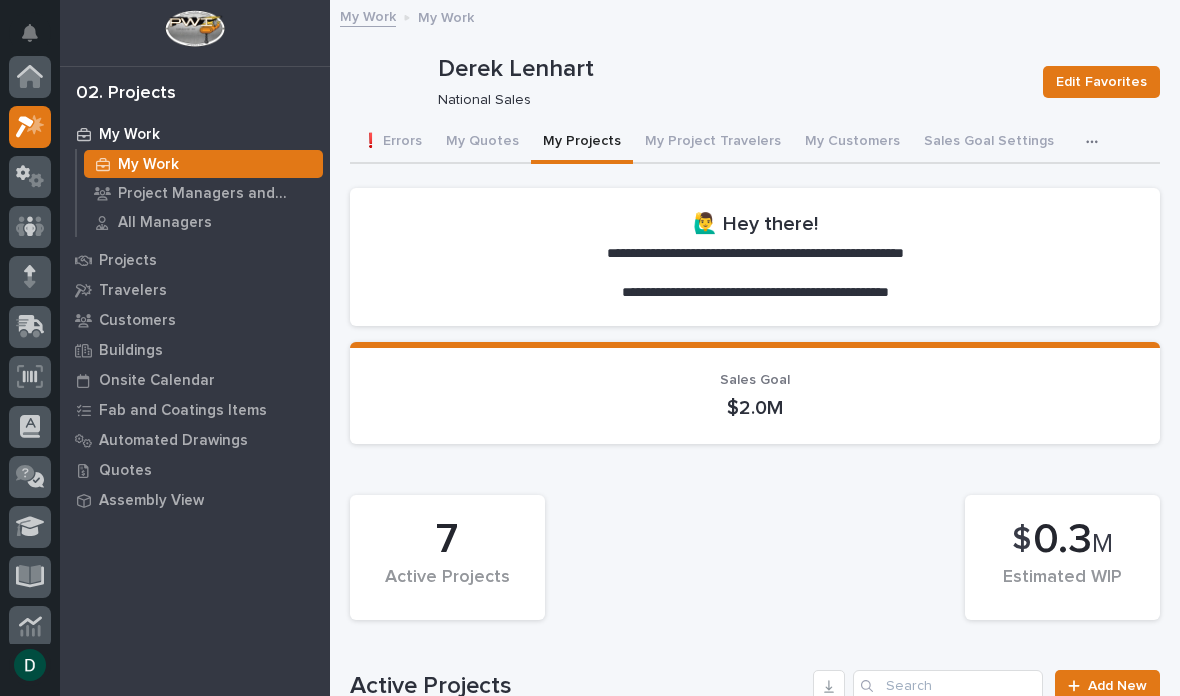scroll, scrollTop: 54, scrollLeft: 0, axis: vertical 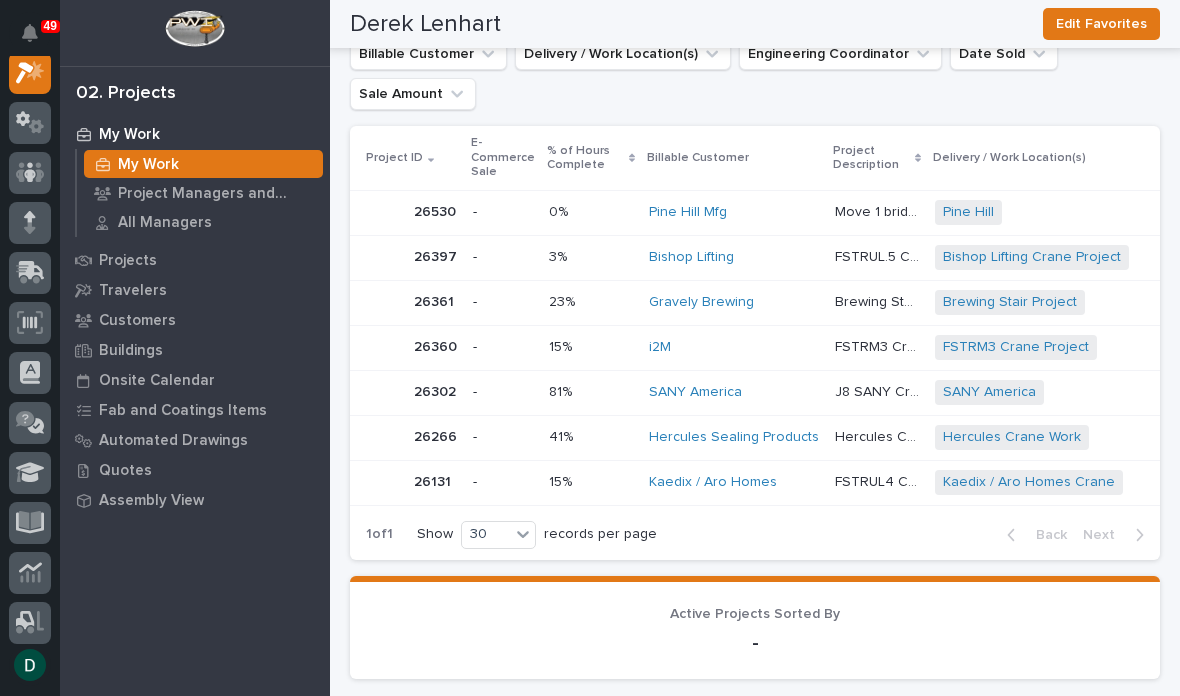 click on "-" at bounding box center (503, 212) 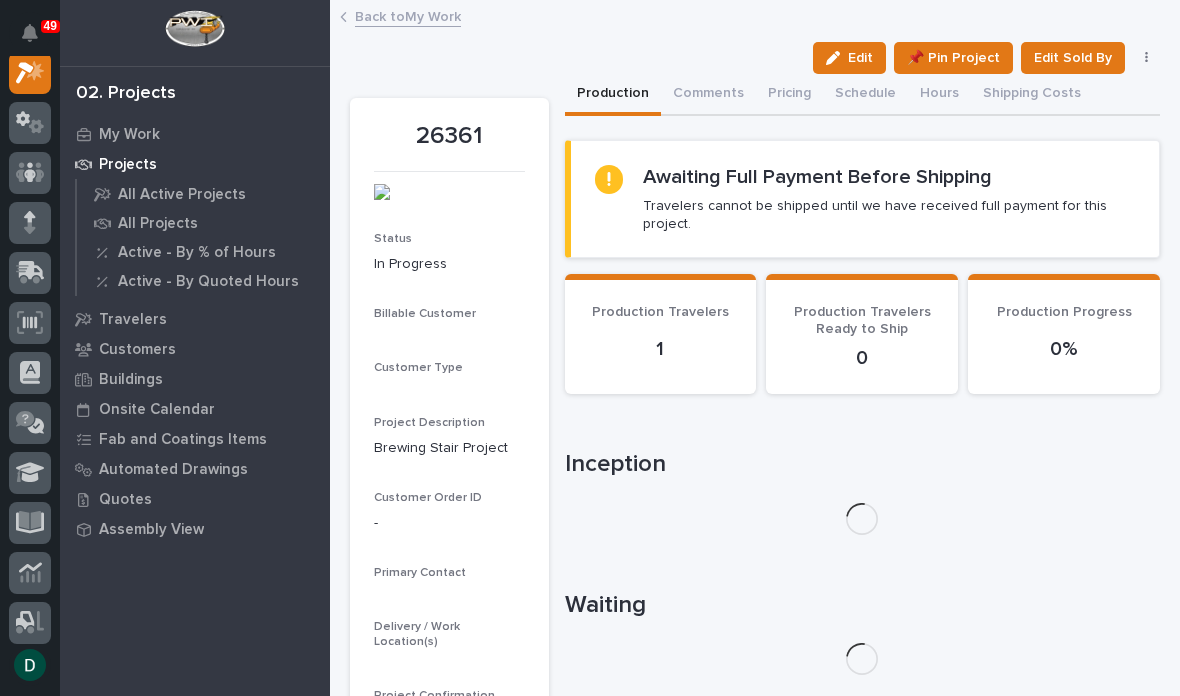 scroll, scrollTop: 50, scrollLeft: 0, axis: vertical 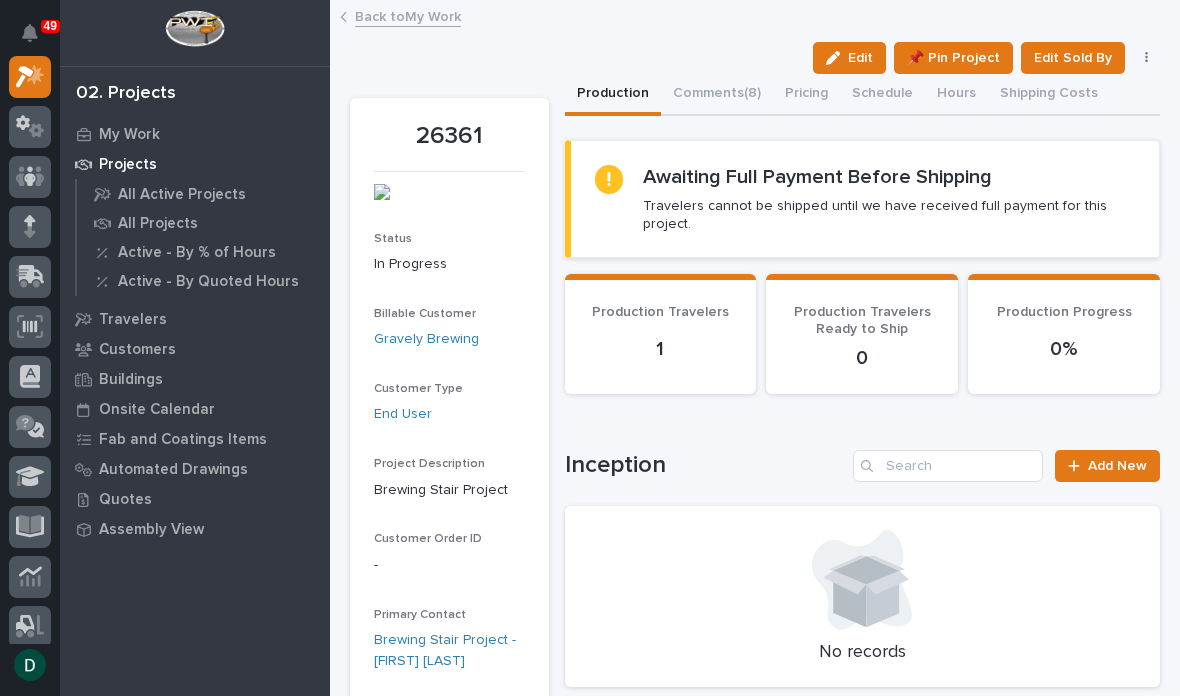 click on "Back to  My Work" at bounding box center [408, 15] 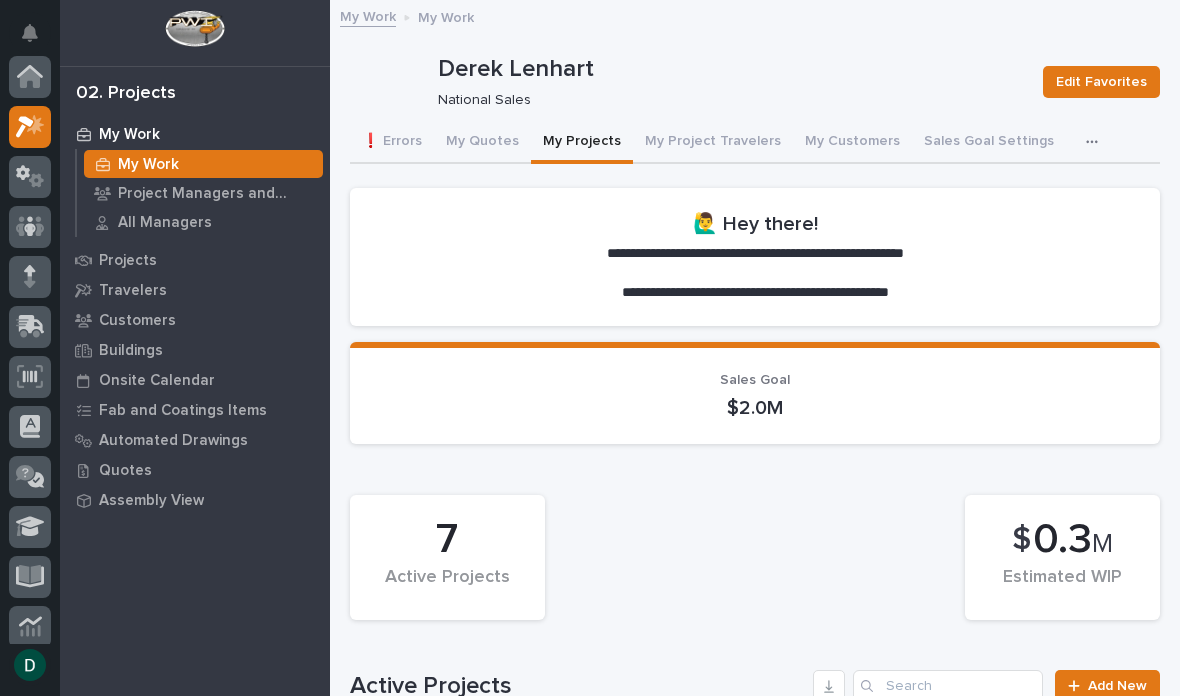 scroll, scrollTop: 54, scrollLeft: 0, axis: vertical 